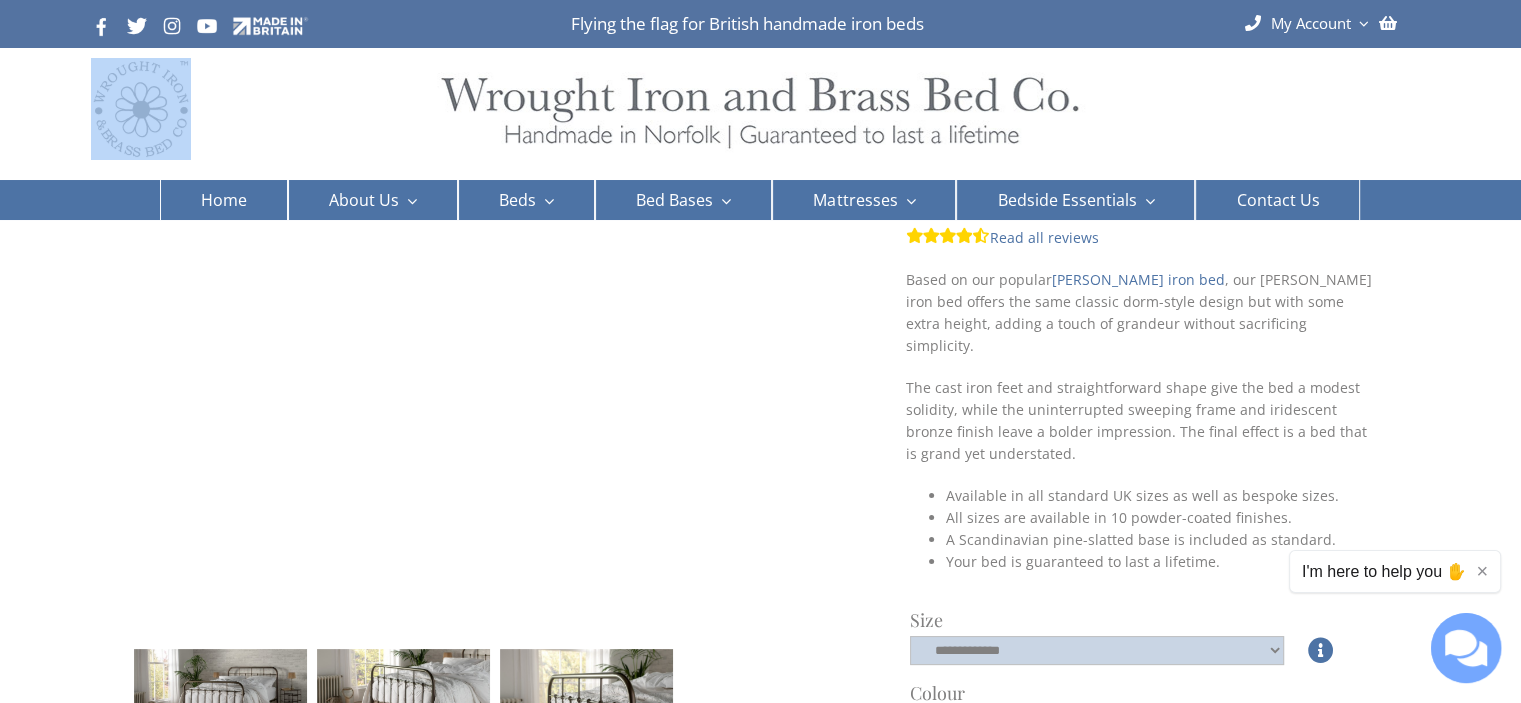 scroll, scrollTop: 0, scrollLeft: 0, axis: both 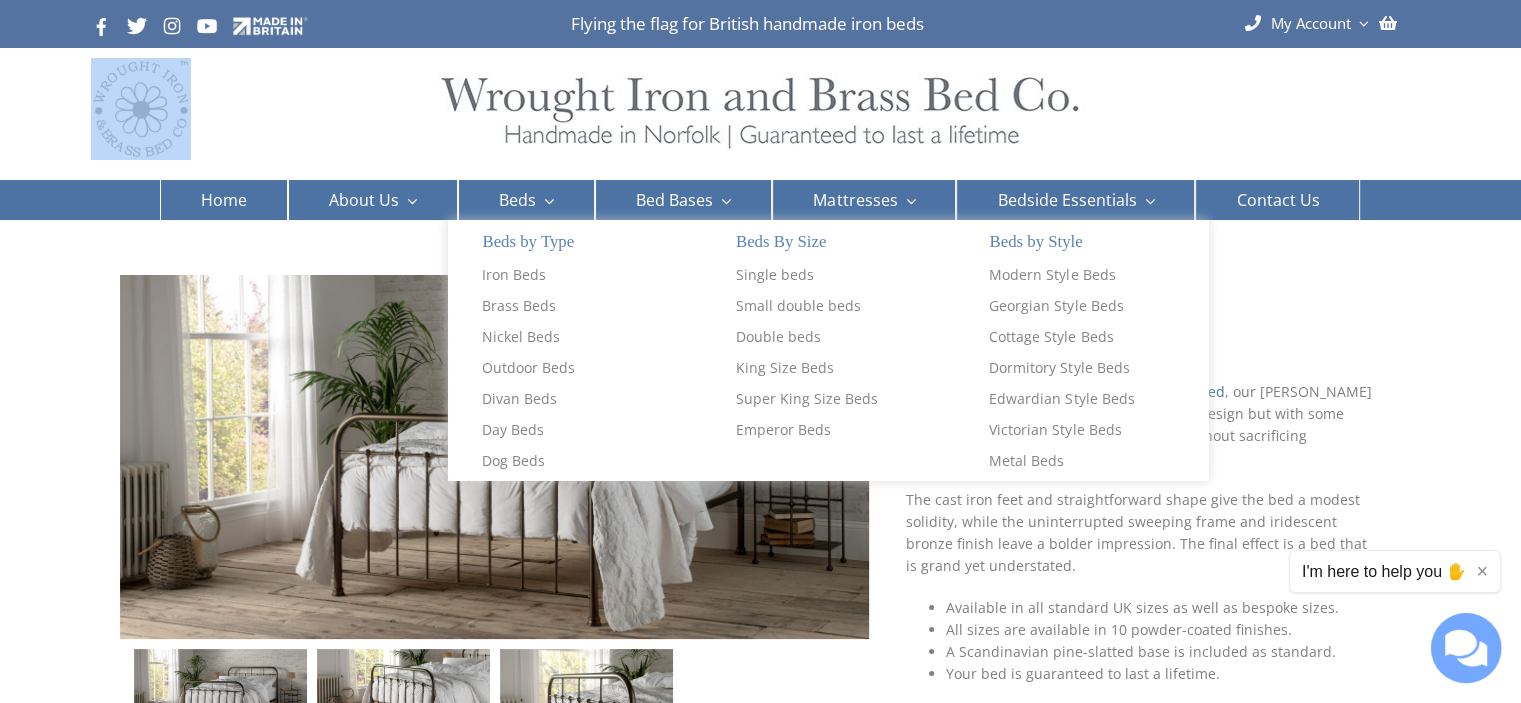 click at bounding box center [545, 201] 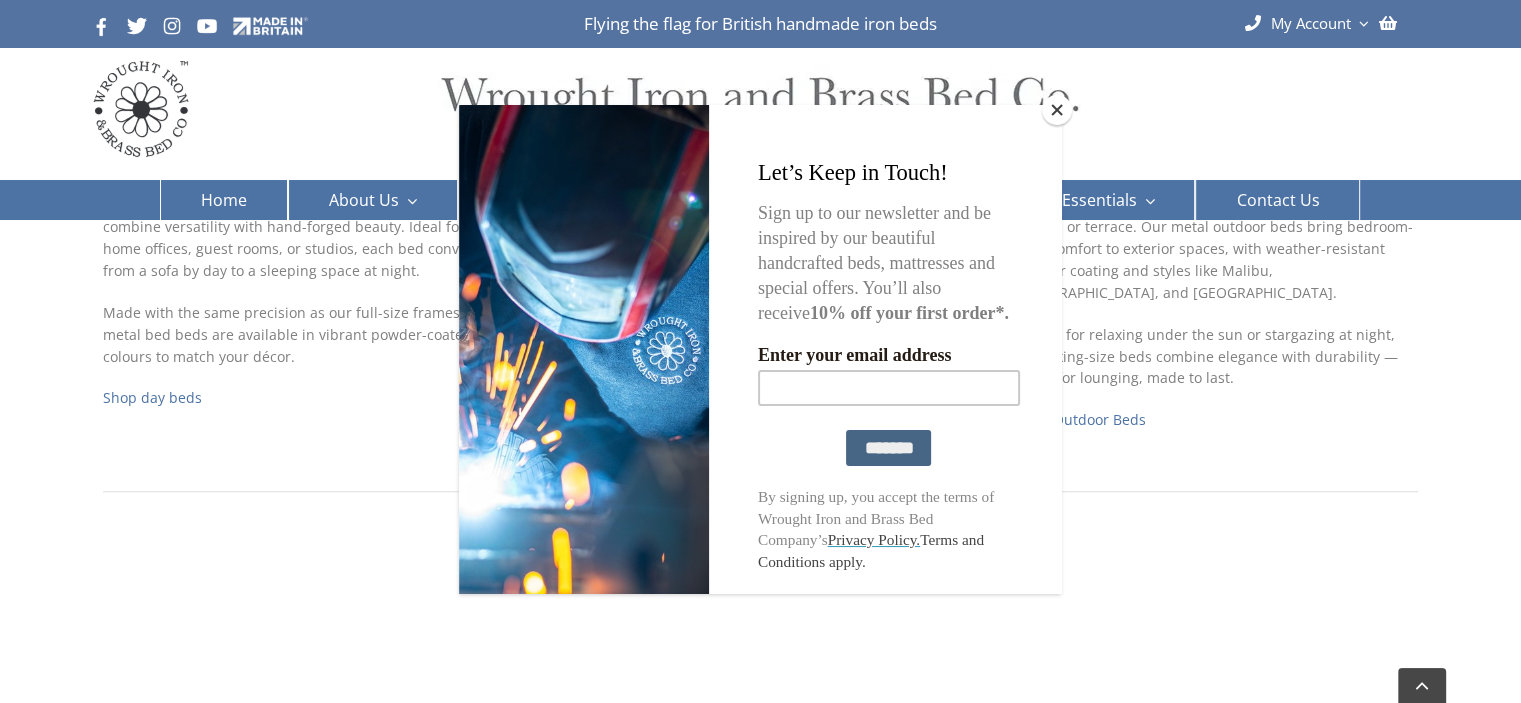 scroll, scrollTop: 1700, scrollLeft: 0, axis: vertical 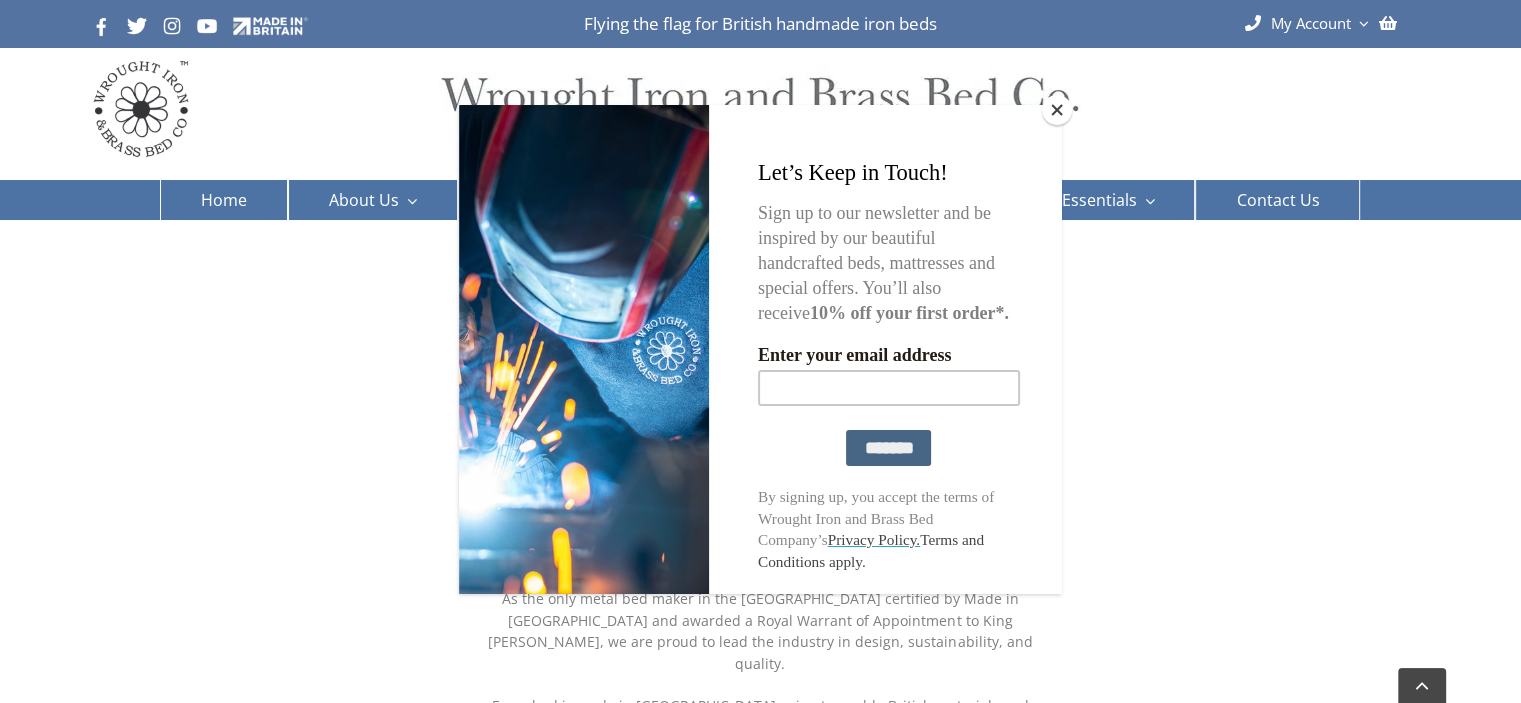 click at bounding box center (760, 351) 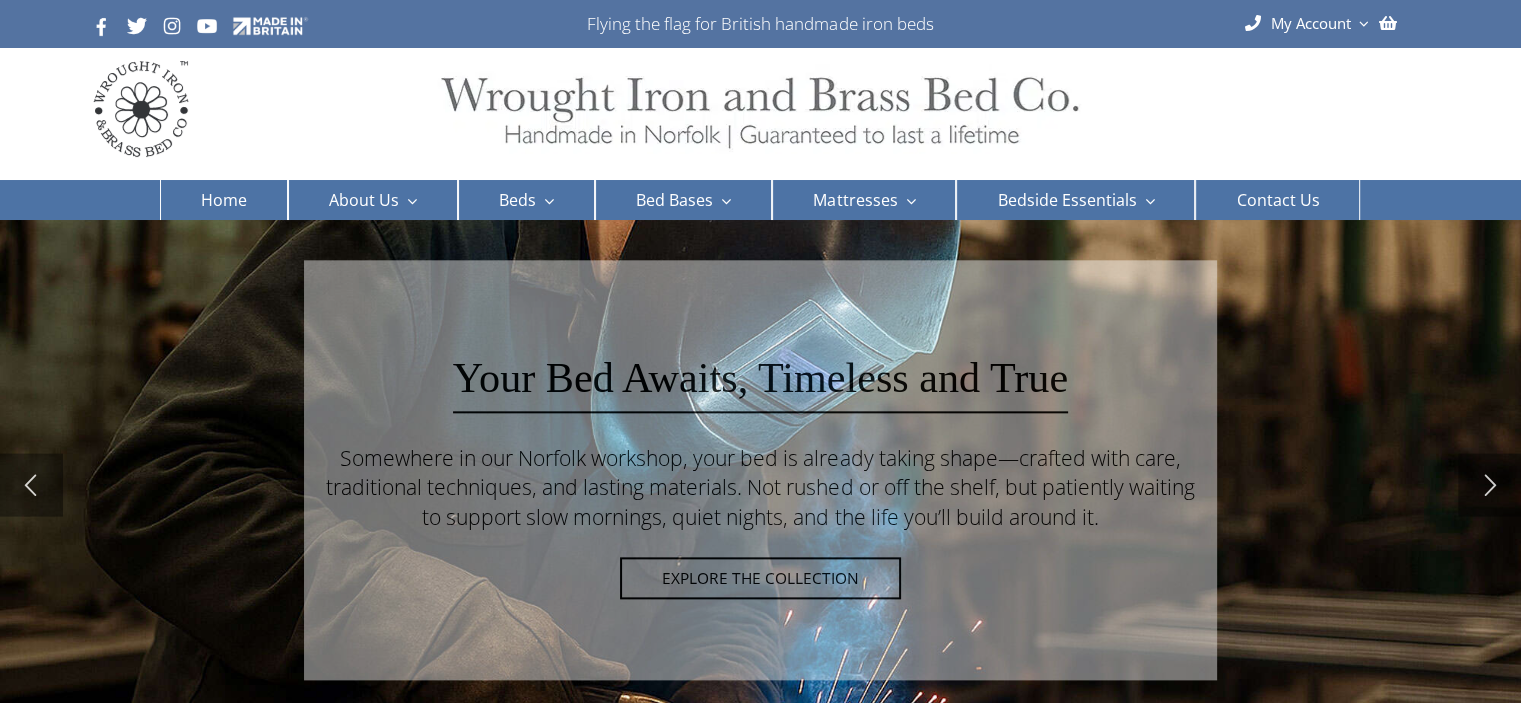 scroll, scrollTop: 0, scrollLeft: 0, axis: both 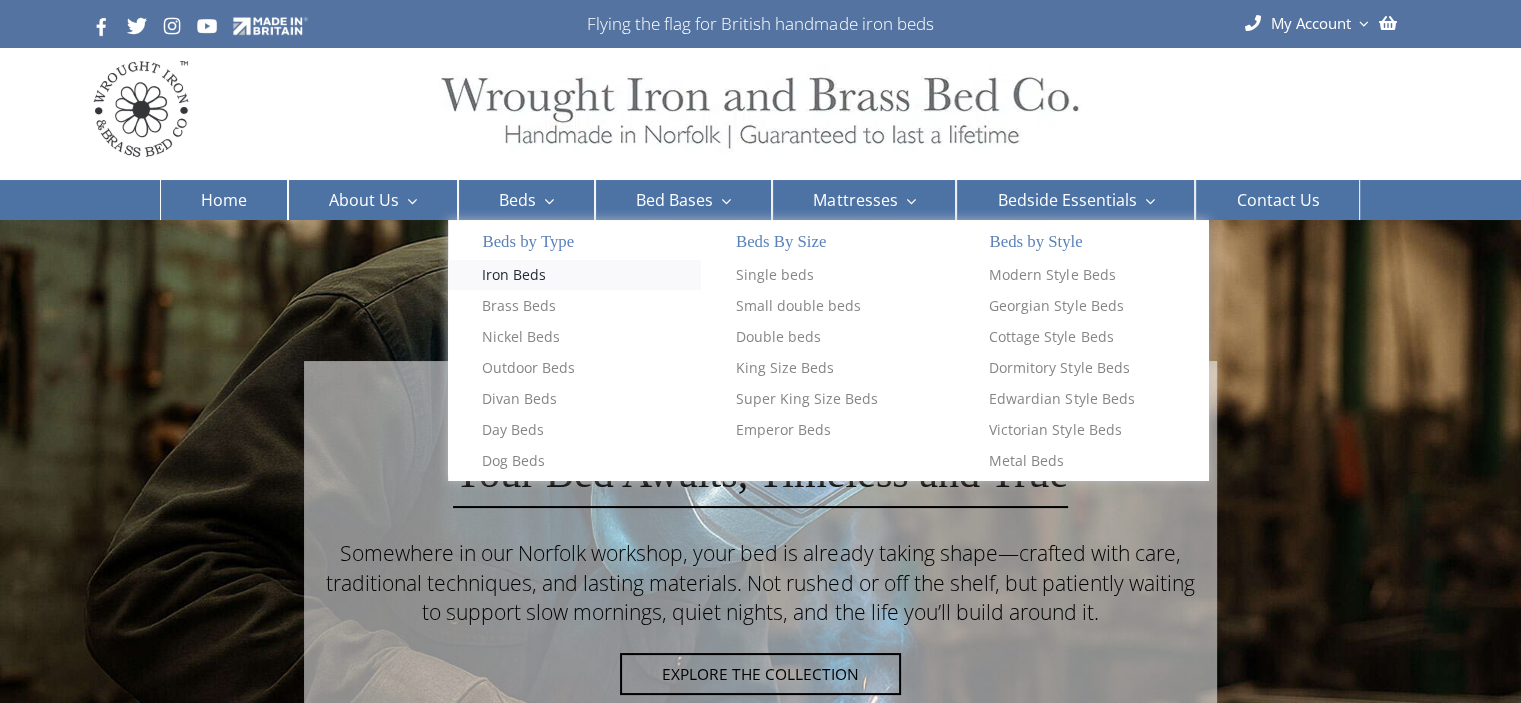 click on "Iron Beds" at bounding box center [514, 275] 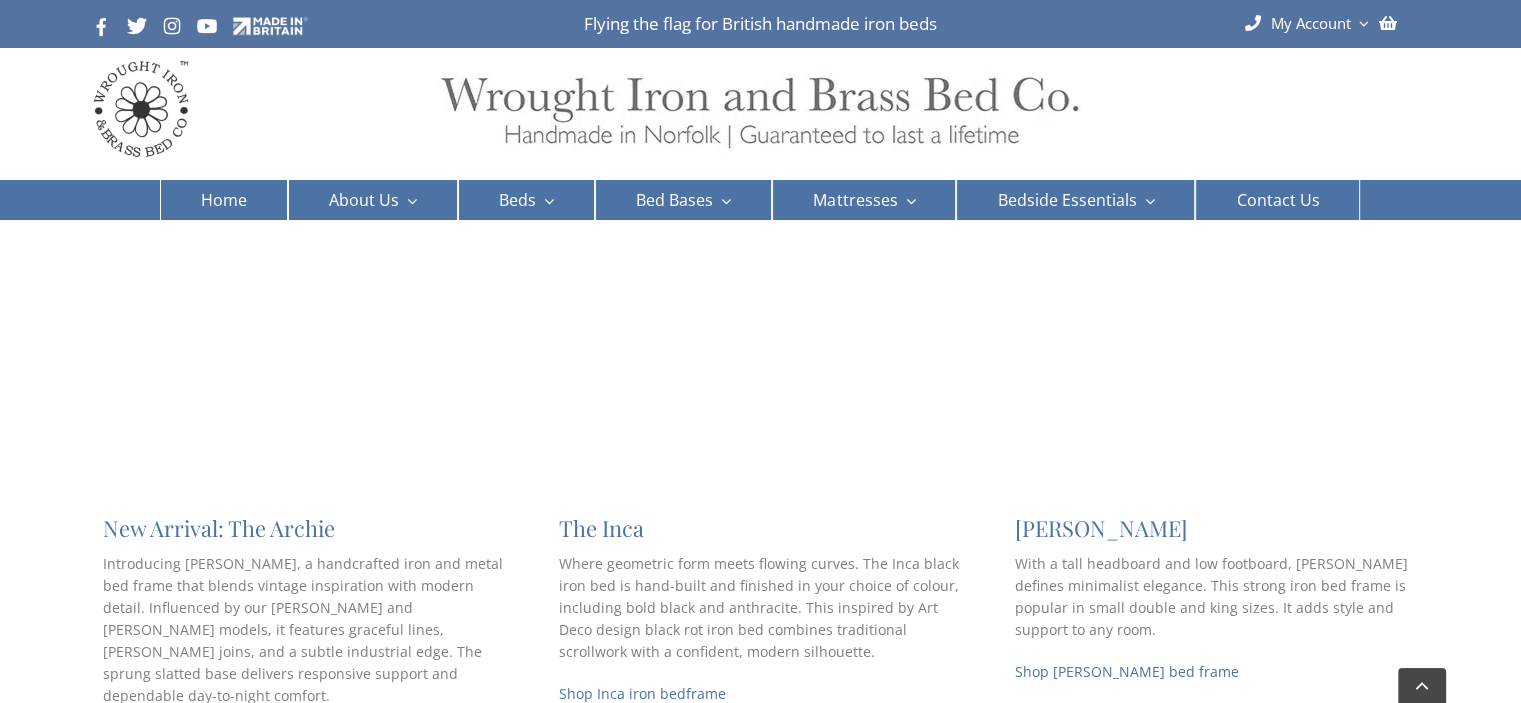 scroll, scrollTop: 400, scrollLeft: 0, axis: vertical 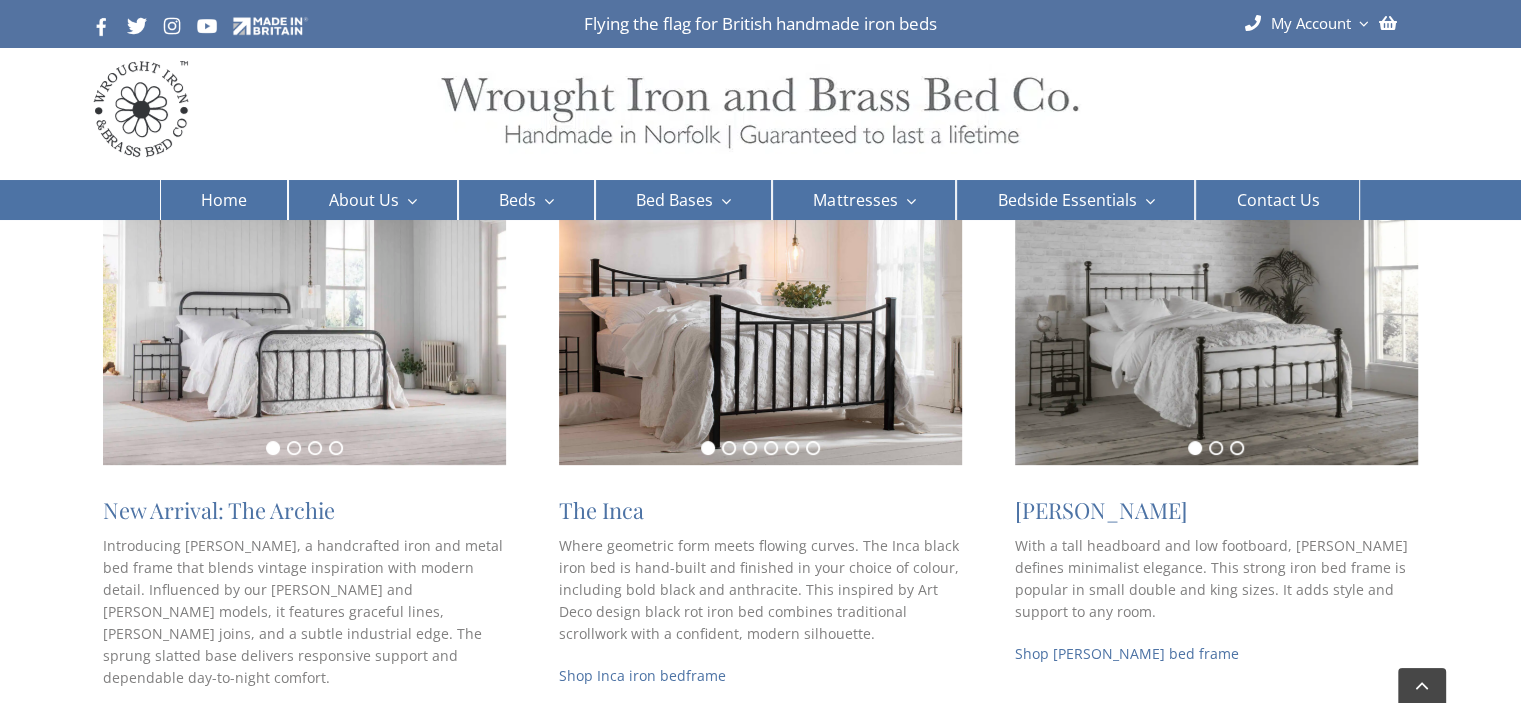 click at bounding box center [304, 330] 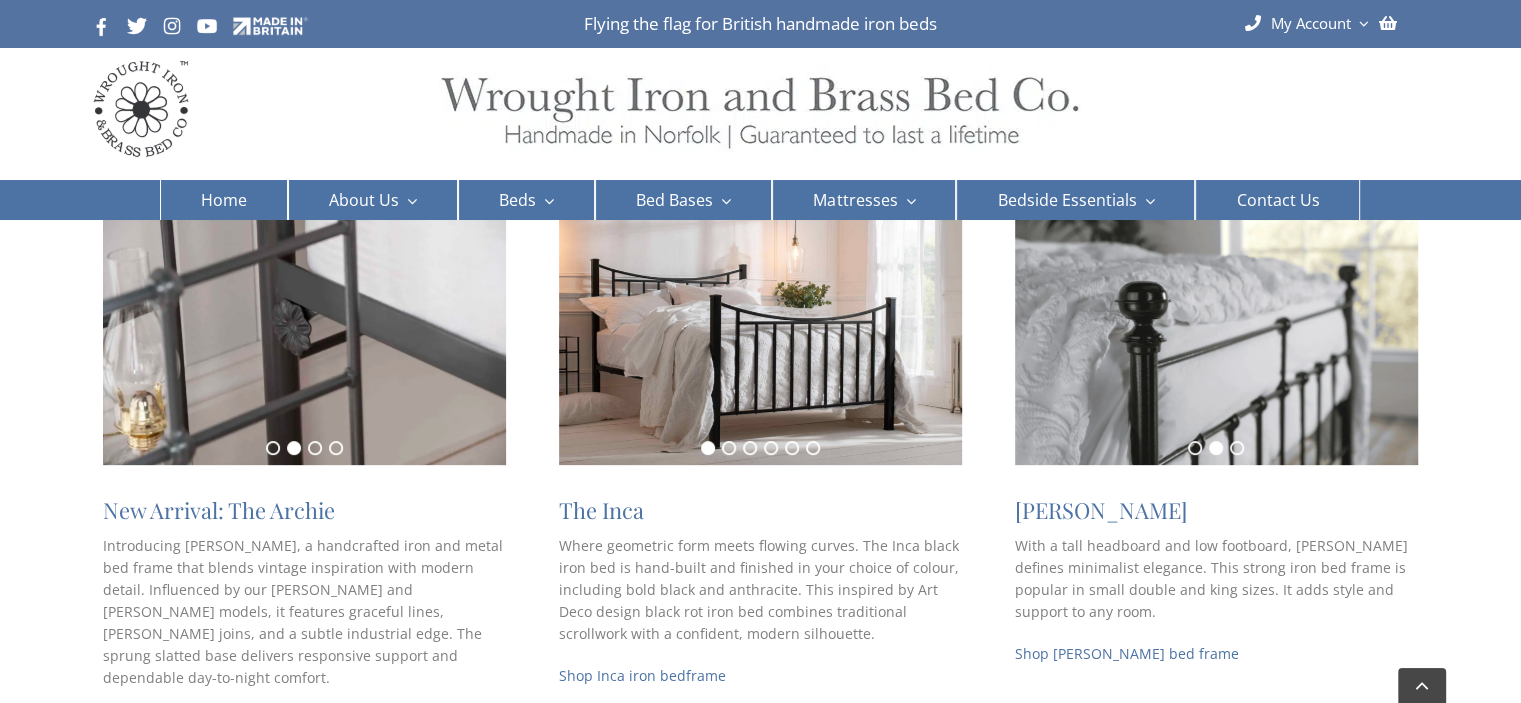 click at bounding box center [304, 330] 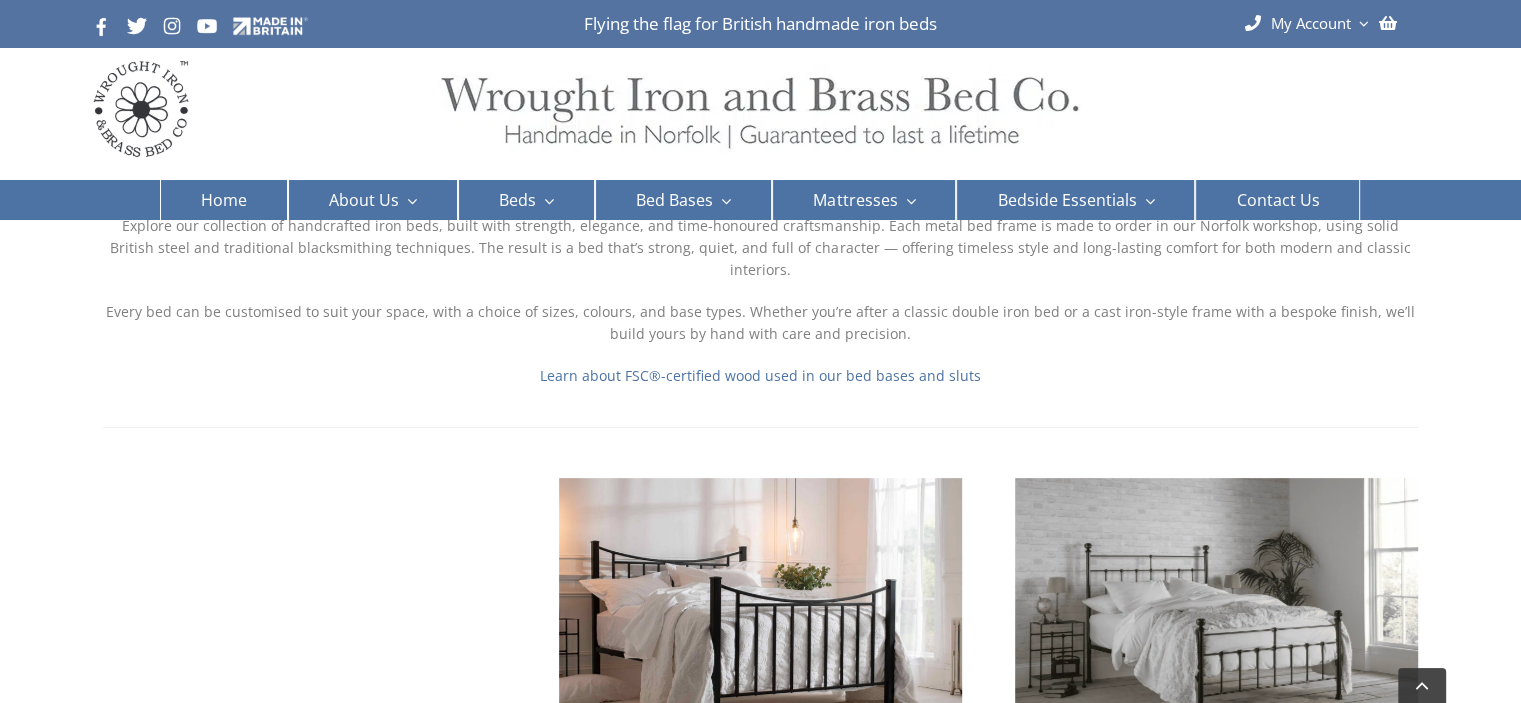 scroll, scrollTop: 300, scrollLeft: 0, axis: vertical 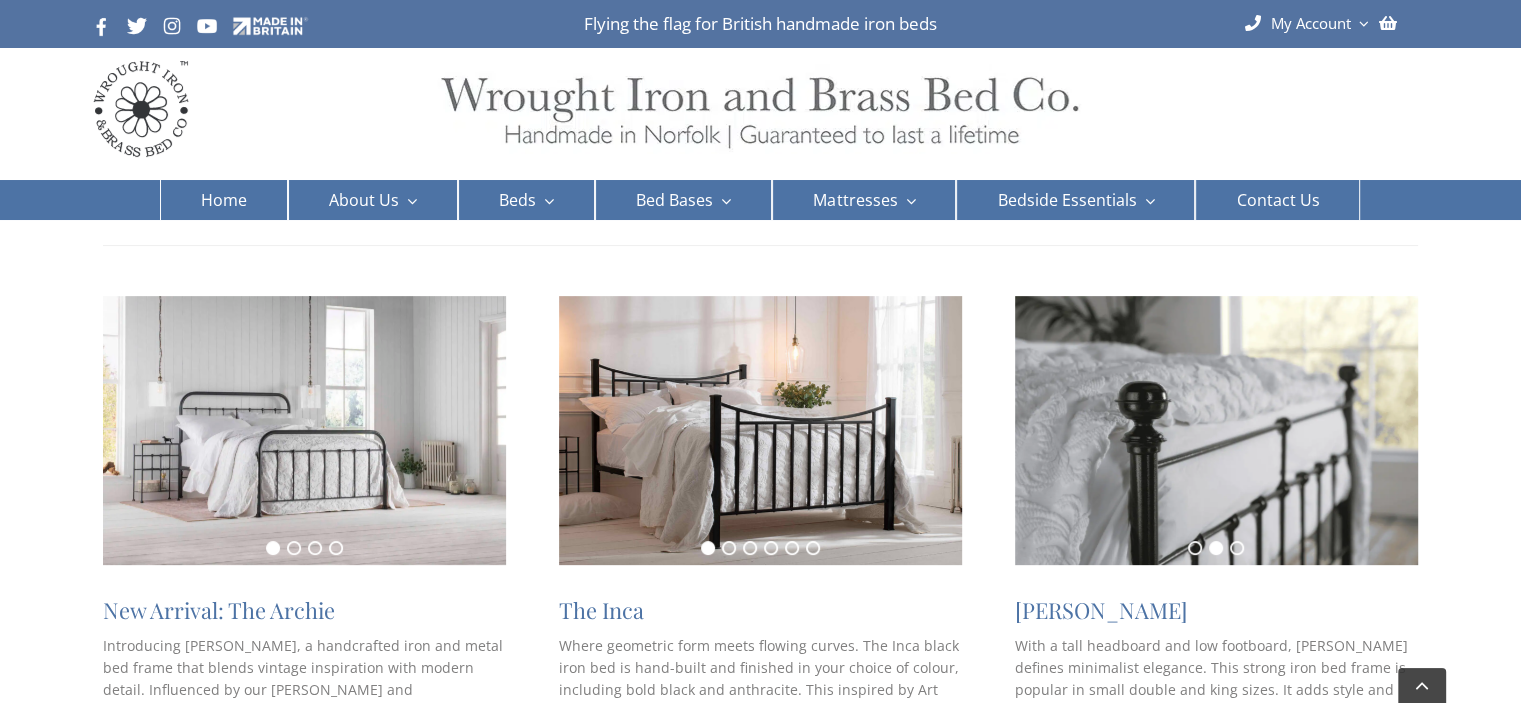click at bounding box center (304, 430) 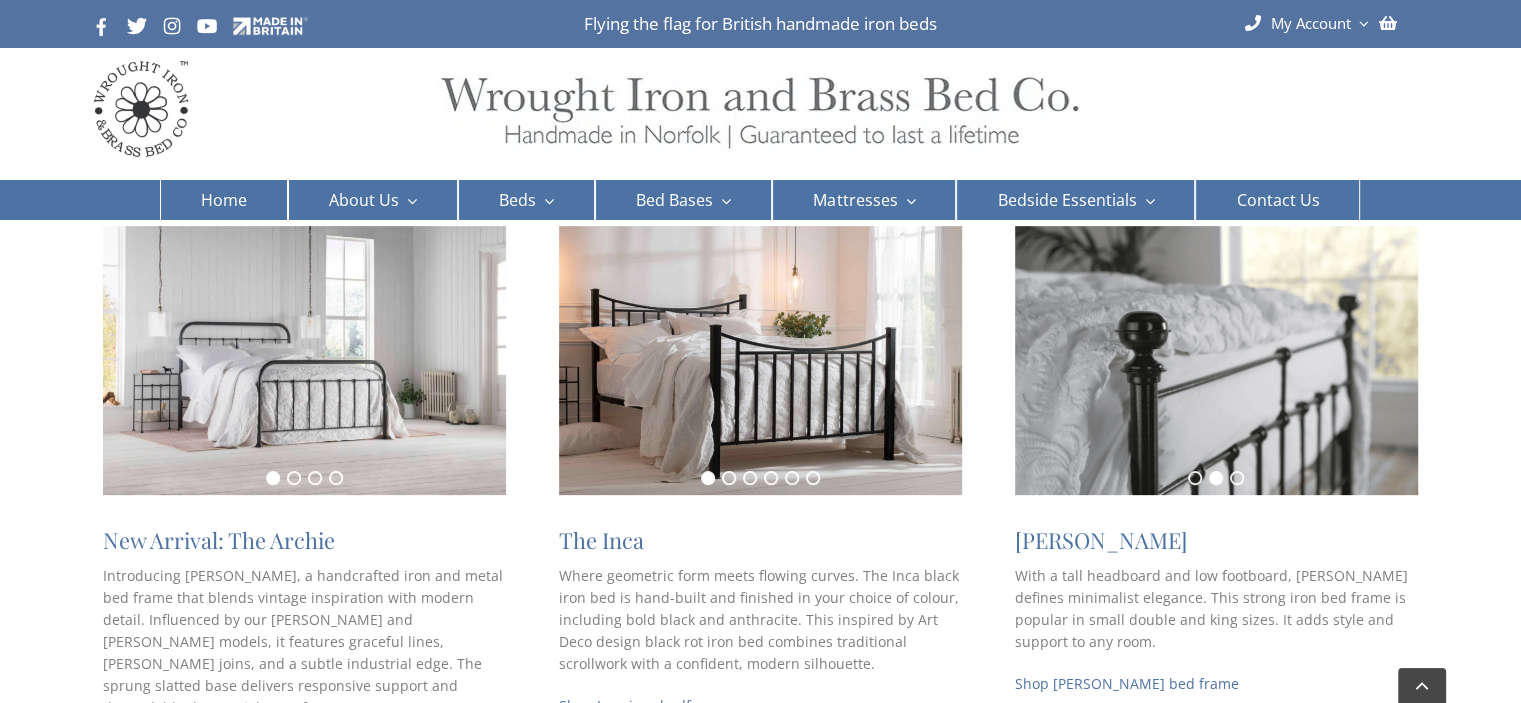 scroll, scrollTop: 500, scrollLeft: 0, axis: vertical 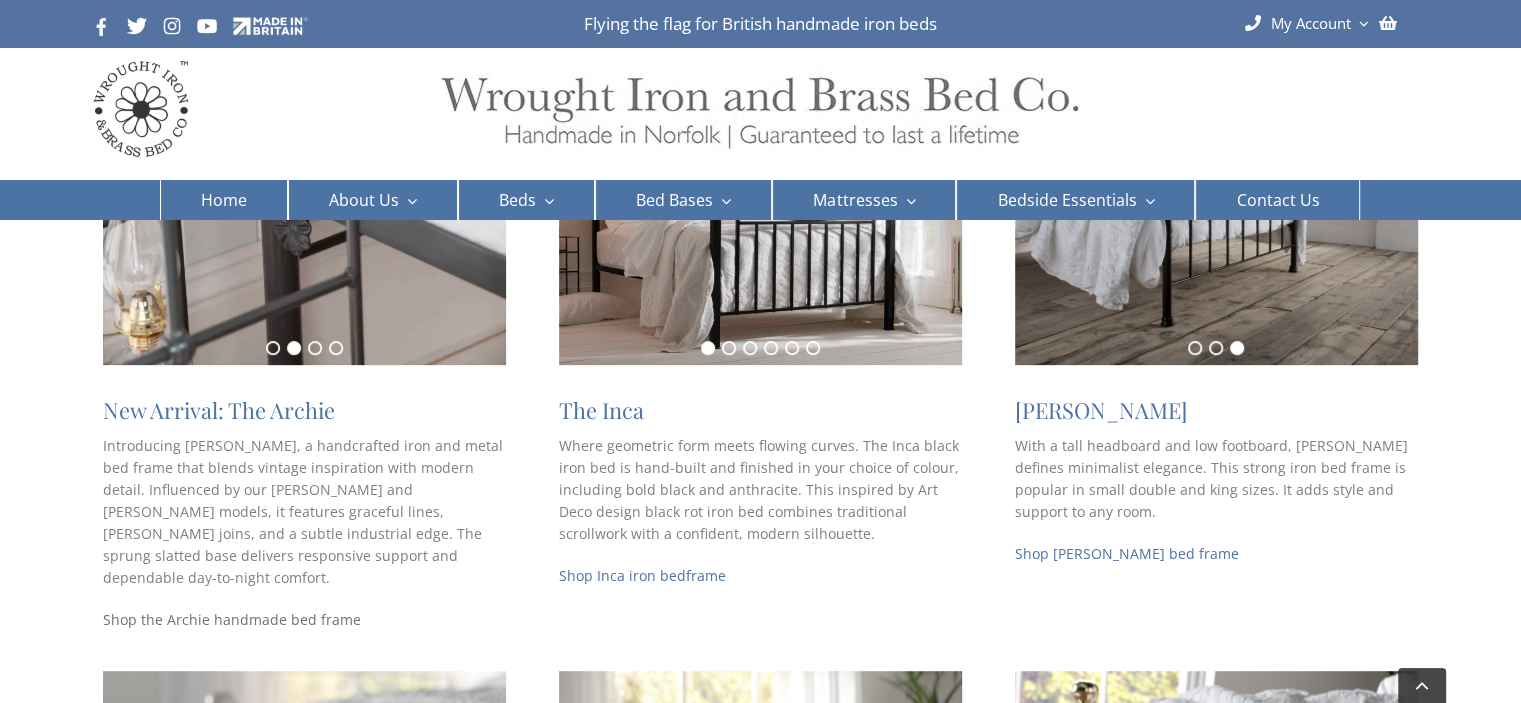 click on "Shop the Archie handmade bed frame" at bounding box center (232, 619) 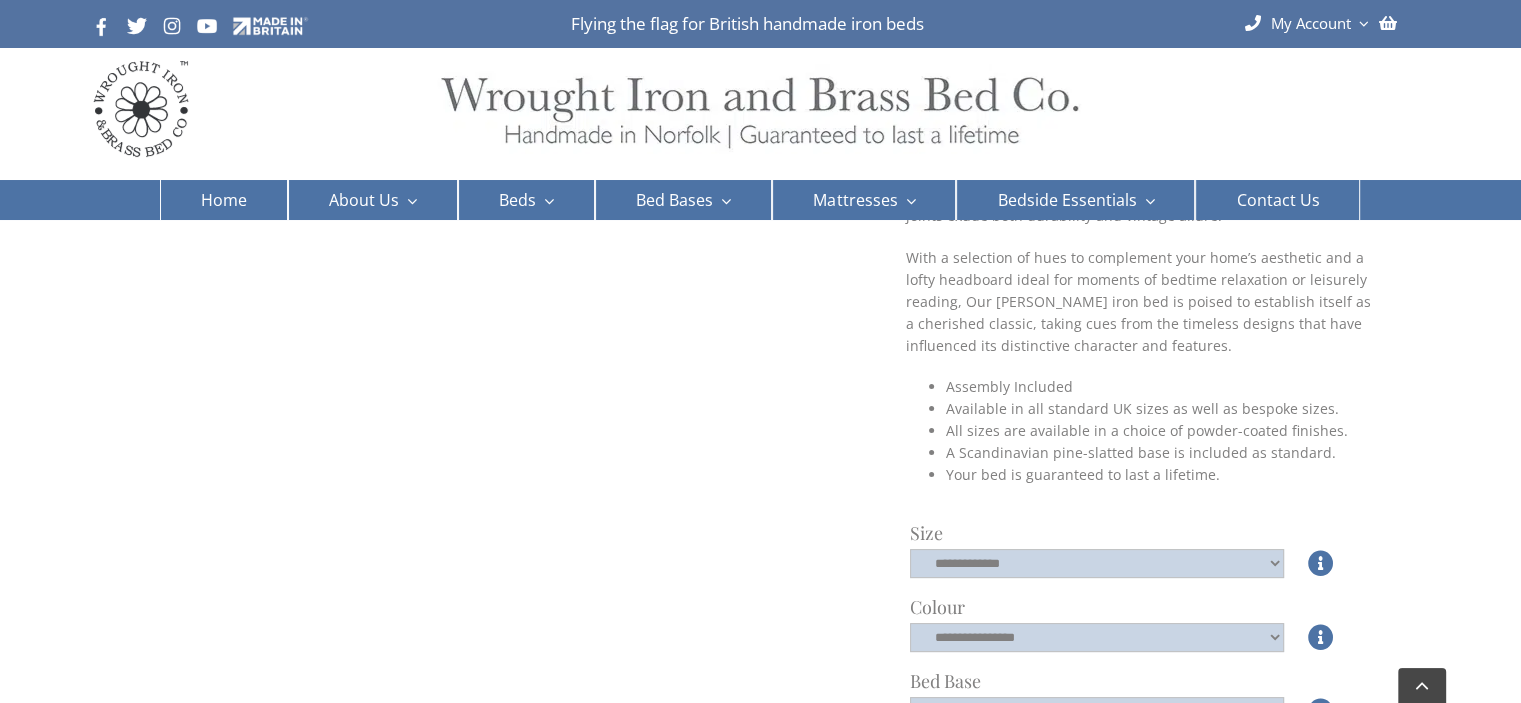 scroll, scrollTop: 400, scrollLeft: 0, axis: vertical 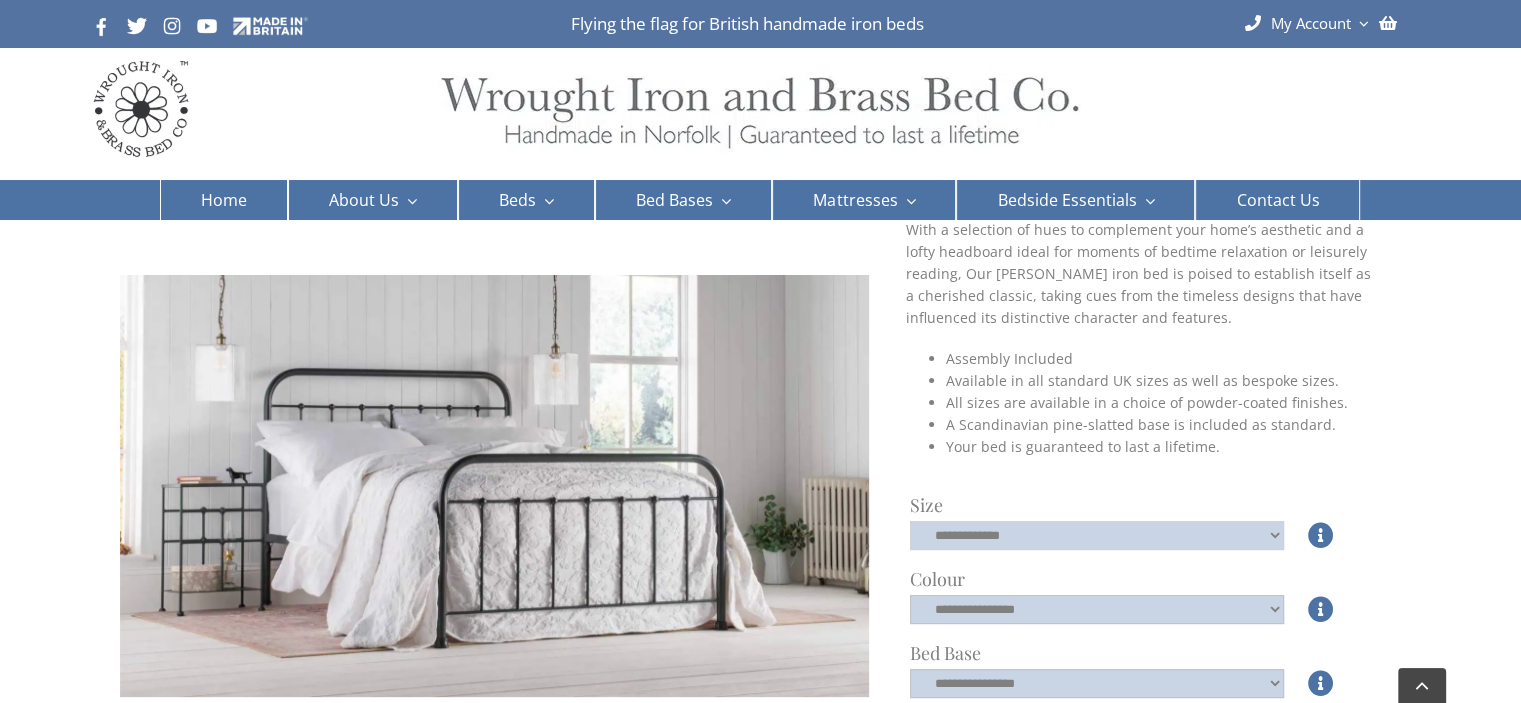 click on "**********" 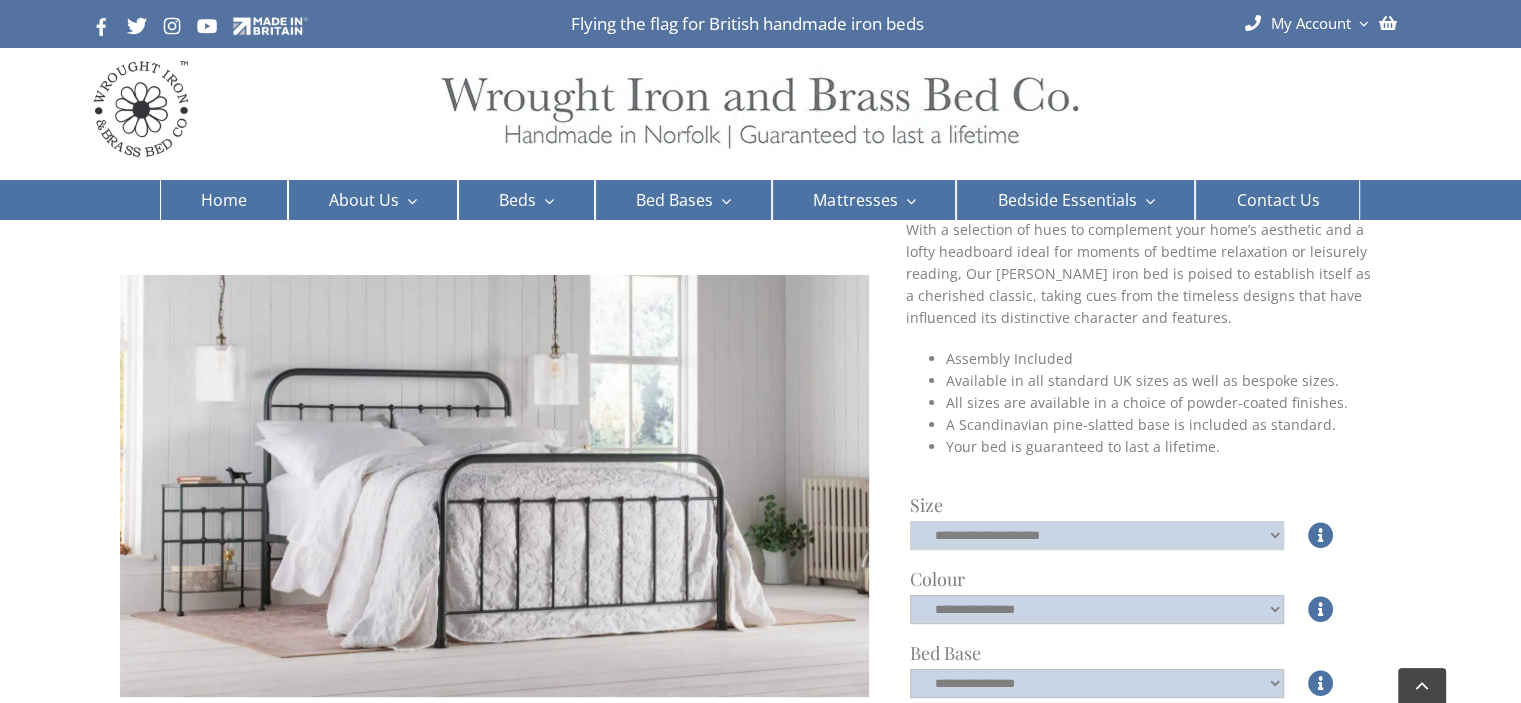 click on "**********" 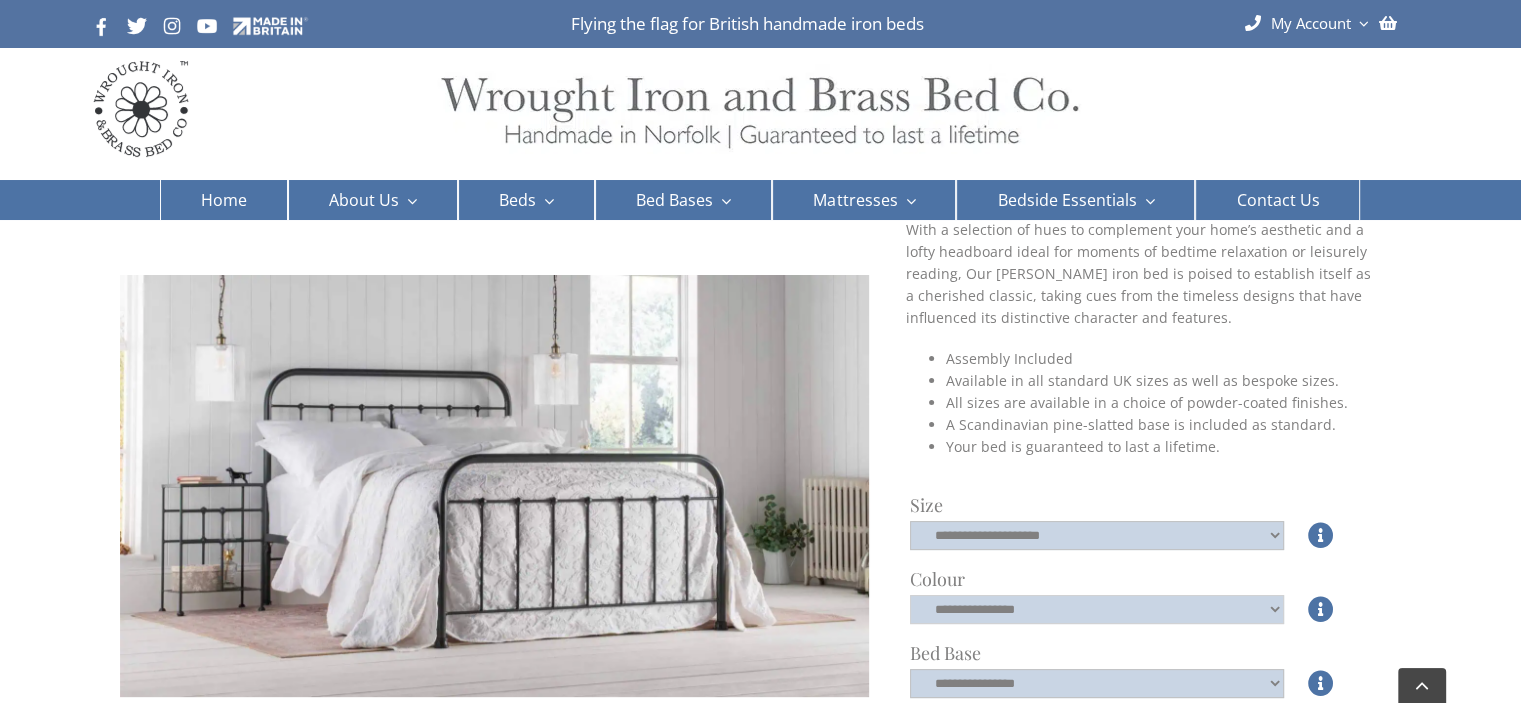 click on "**********" 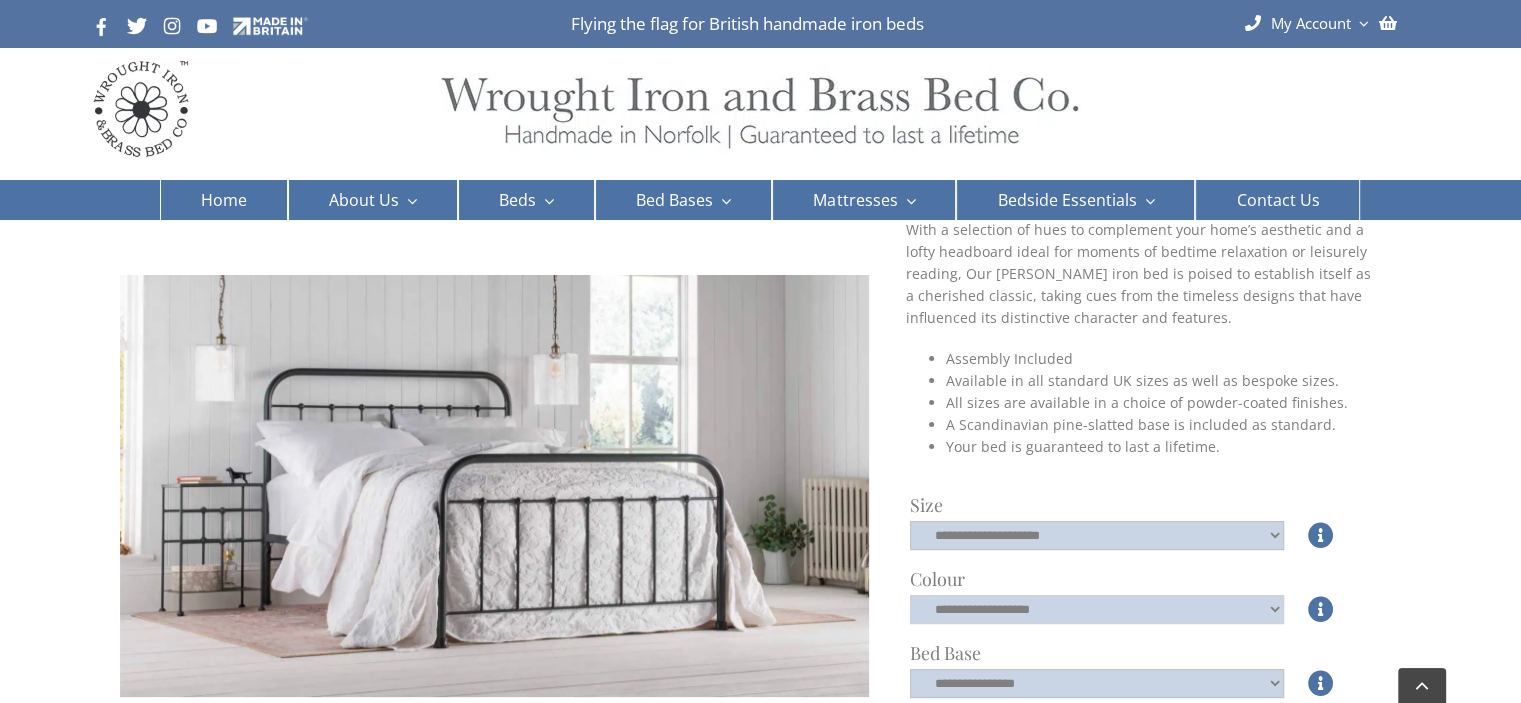 click on "**********" 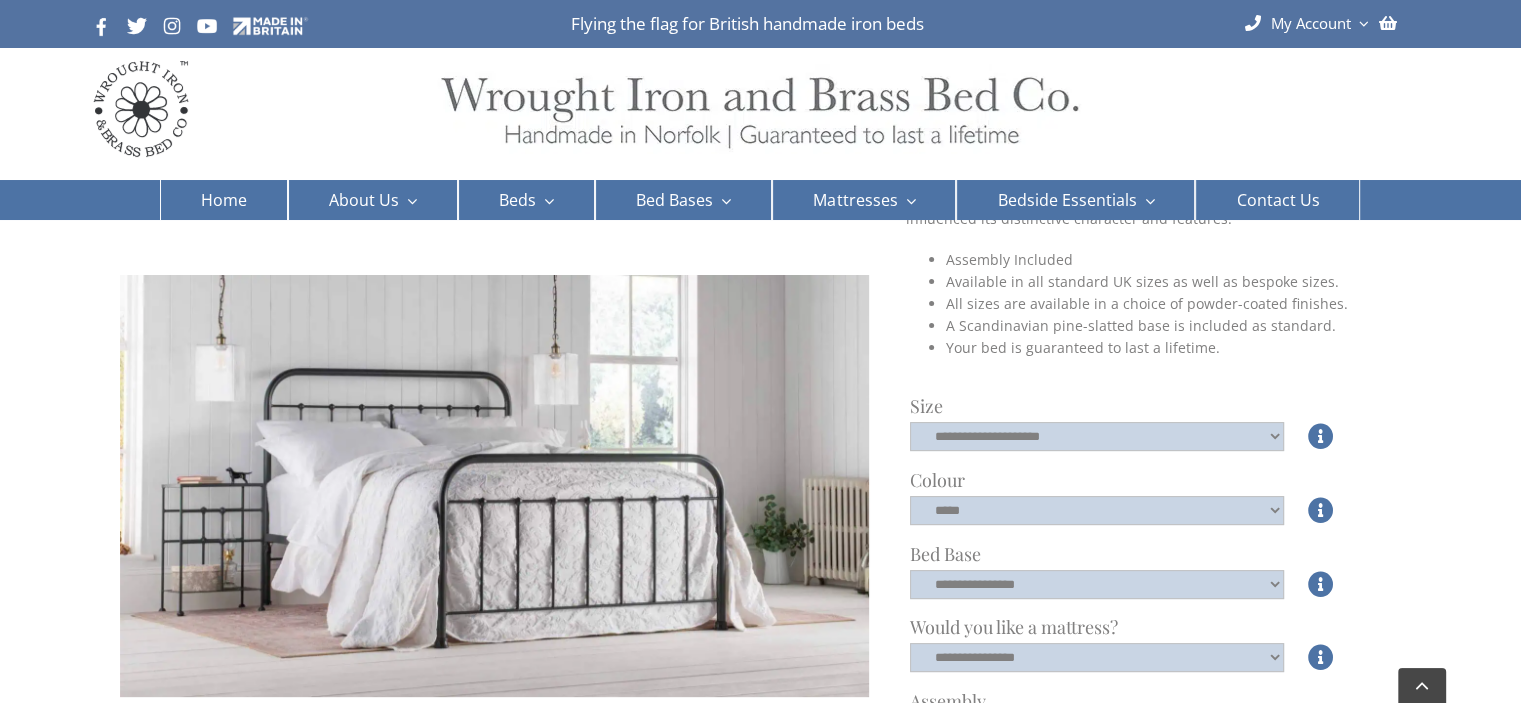 scroll, scrollTop: 500, scrollLeft: 0, axis: vertical 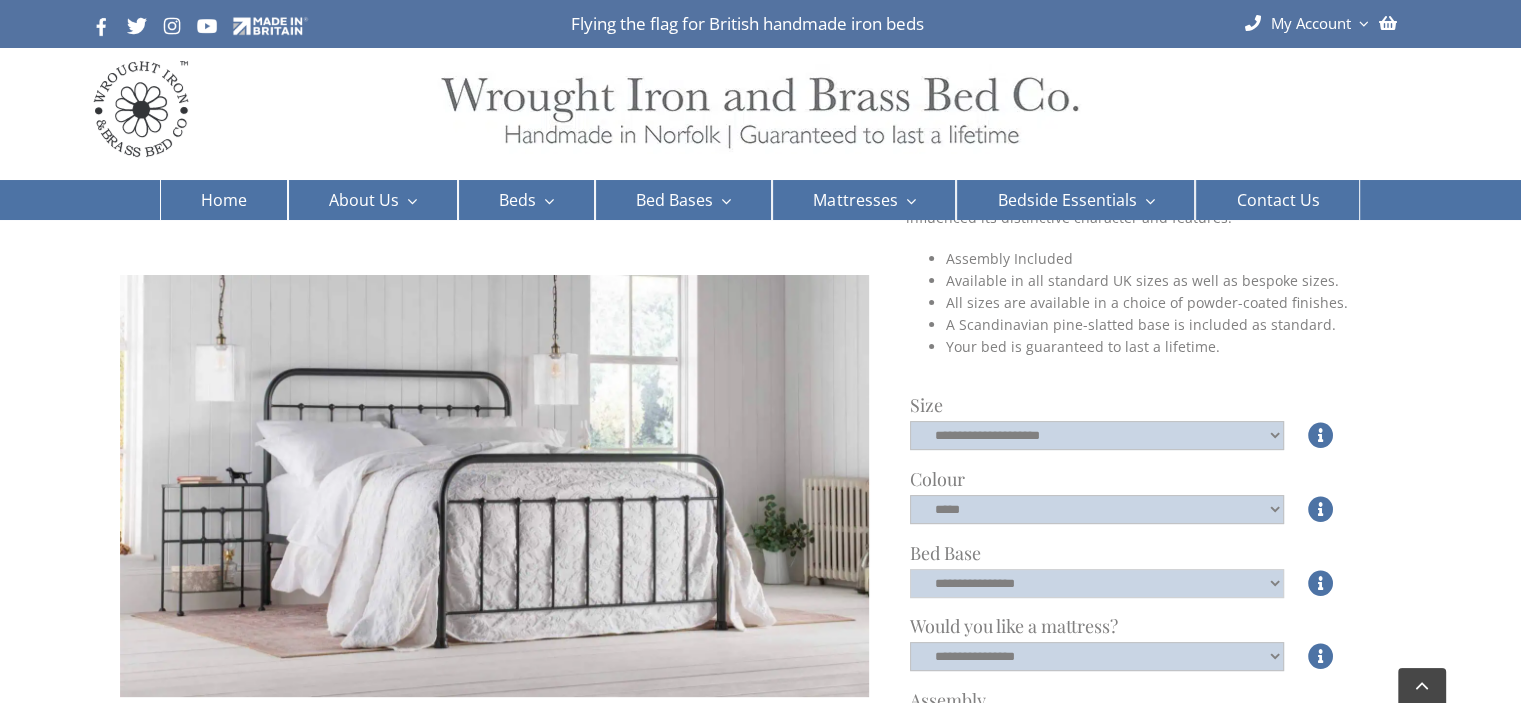 click on "**********" 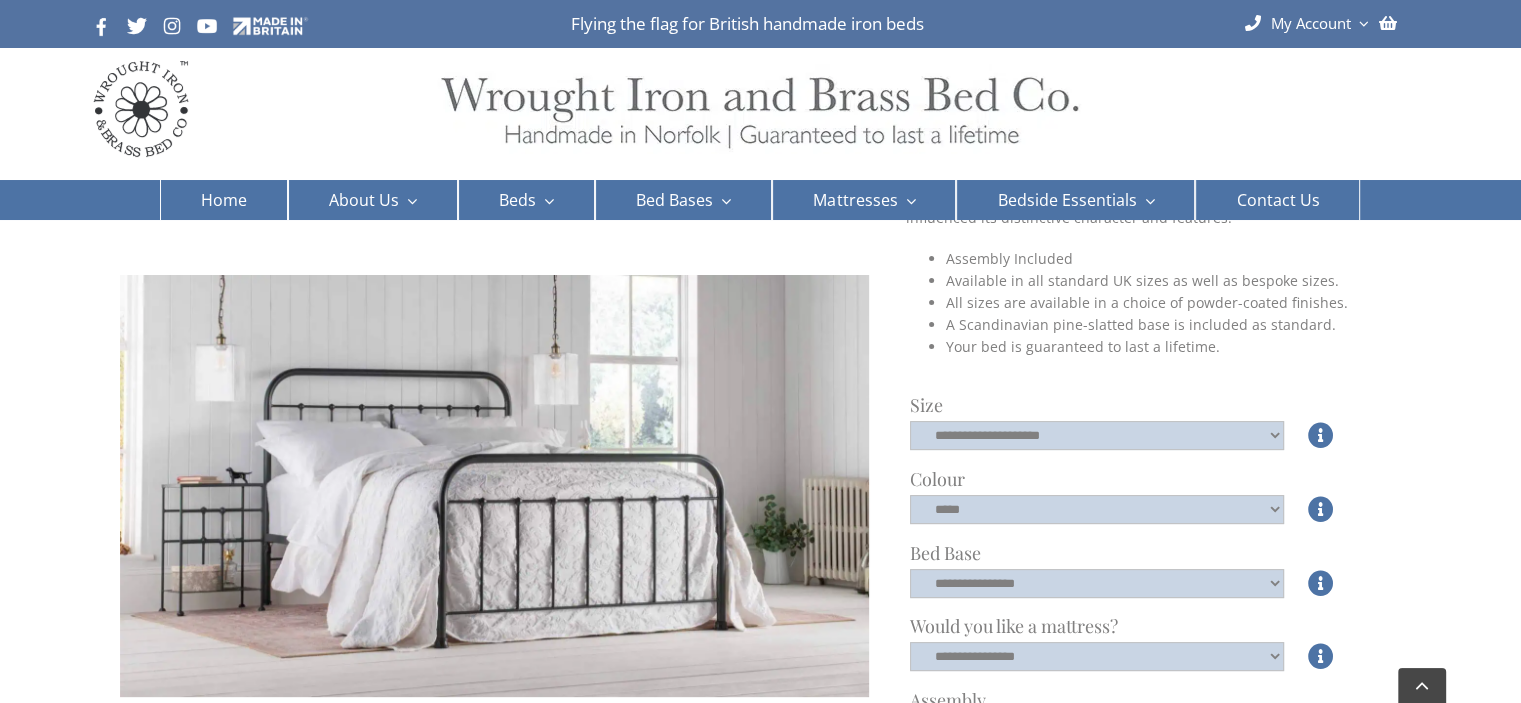 click on "[PERSON_NAME]  Read all reviews
Introducing the [PERSON_NAME] iron bed, a harmonious fusion of timeless charm and contemporary allure inspired by two beloved and adored classics.
Drawing inspiration from our beloved  [PERSON_NAME]  and  [PERSON_NAME]  frames, the [PERSON_NAME] iron bed embodies a refined and tasteful design that seamlessly adapts to any setting. Paying homage to the enduring appeal of bygone eras, [PERSON_NAME]’s robust [MEDICAL_DATA] joints exude both durability and vintage allure.
With a selection of hues to complement your home’s aesthetic and a lofty headboard ideal for moments of bedtime relaxation or leisurely reading, Our [PERSON_NAME] iron bed is poised to establish itself as a cherished classic, taking cues from the timeless designs that have influenced its distinctive character and features.
Assembly Included
Available in all standard UK sizes as well as bespoke sizes.
All sizes are available in a choice of powder-coated finishes.
A Scandinavian pine-slatted base is included as standard." at bounding box center (760, 475) 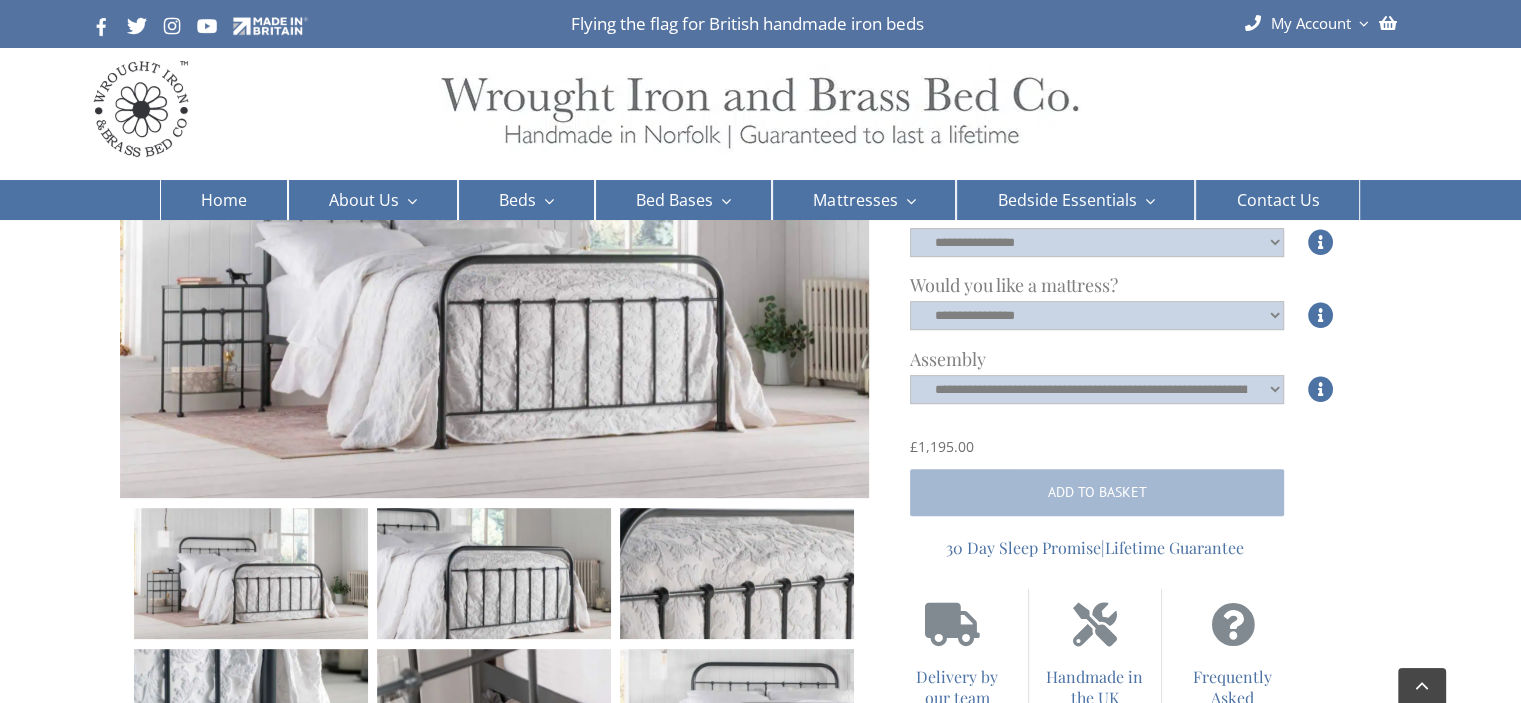 scroll, scrollTop: 800, scrollLeft: 0, axis: vertical 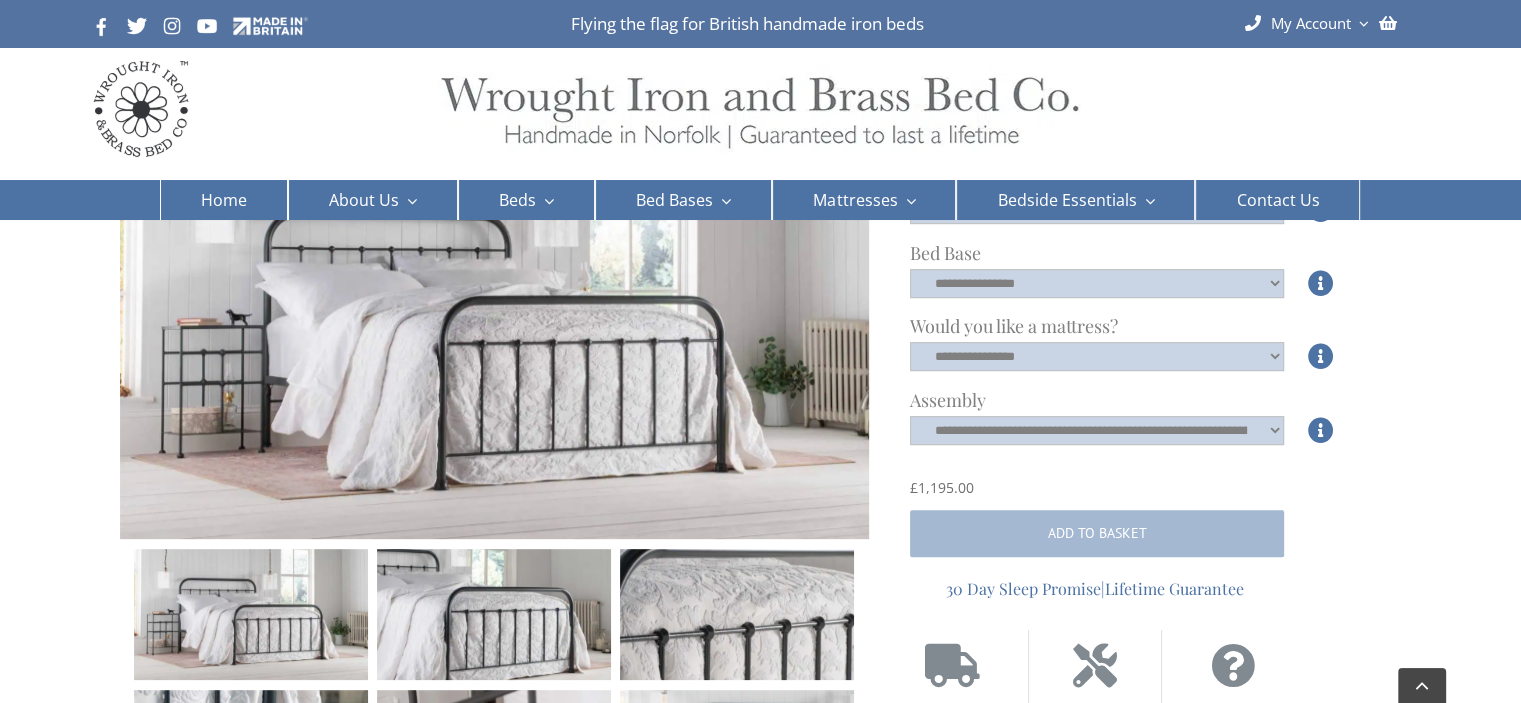click at bounding box center [736, 615] 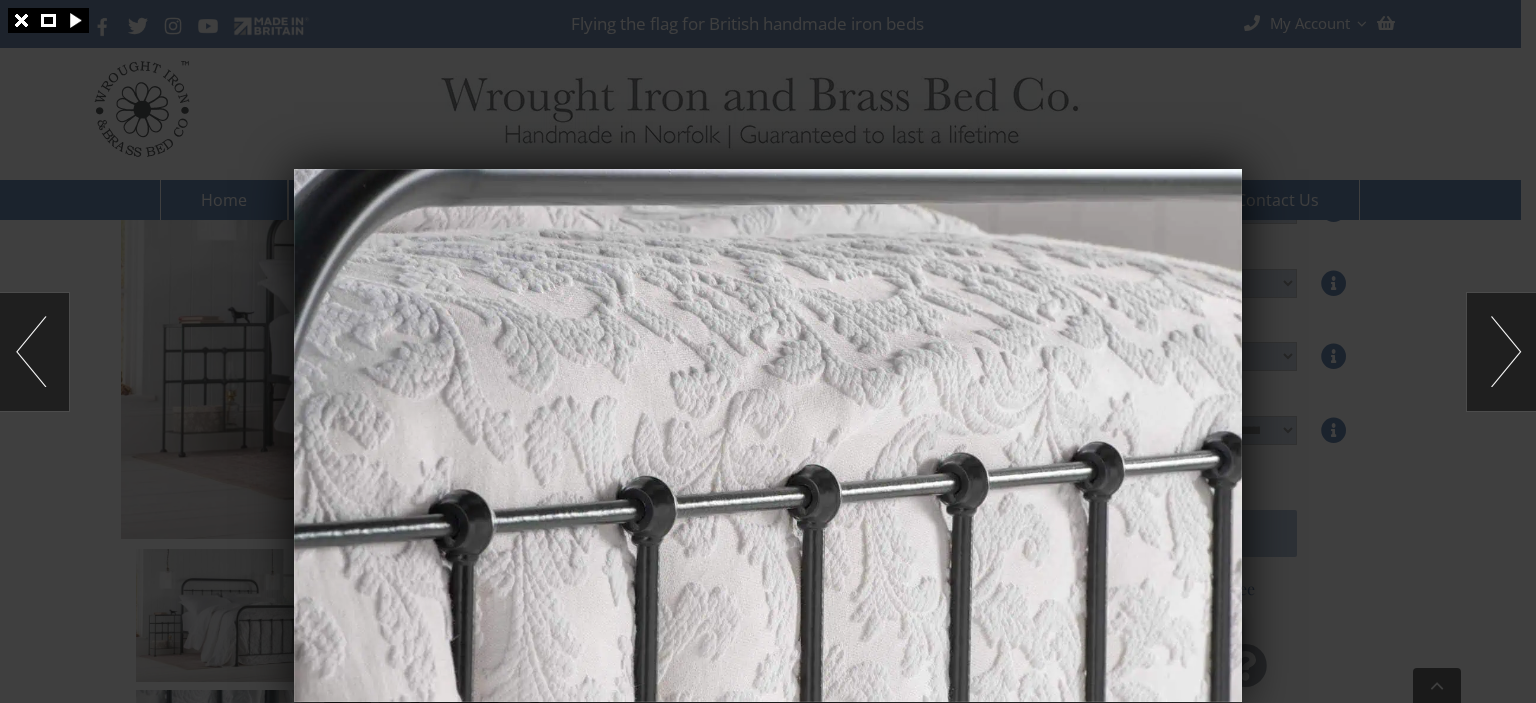 click at bounding box center [1501, 352] 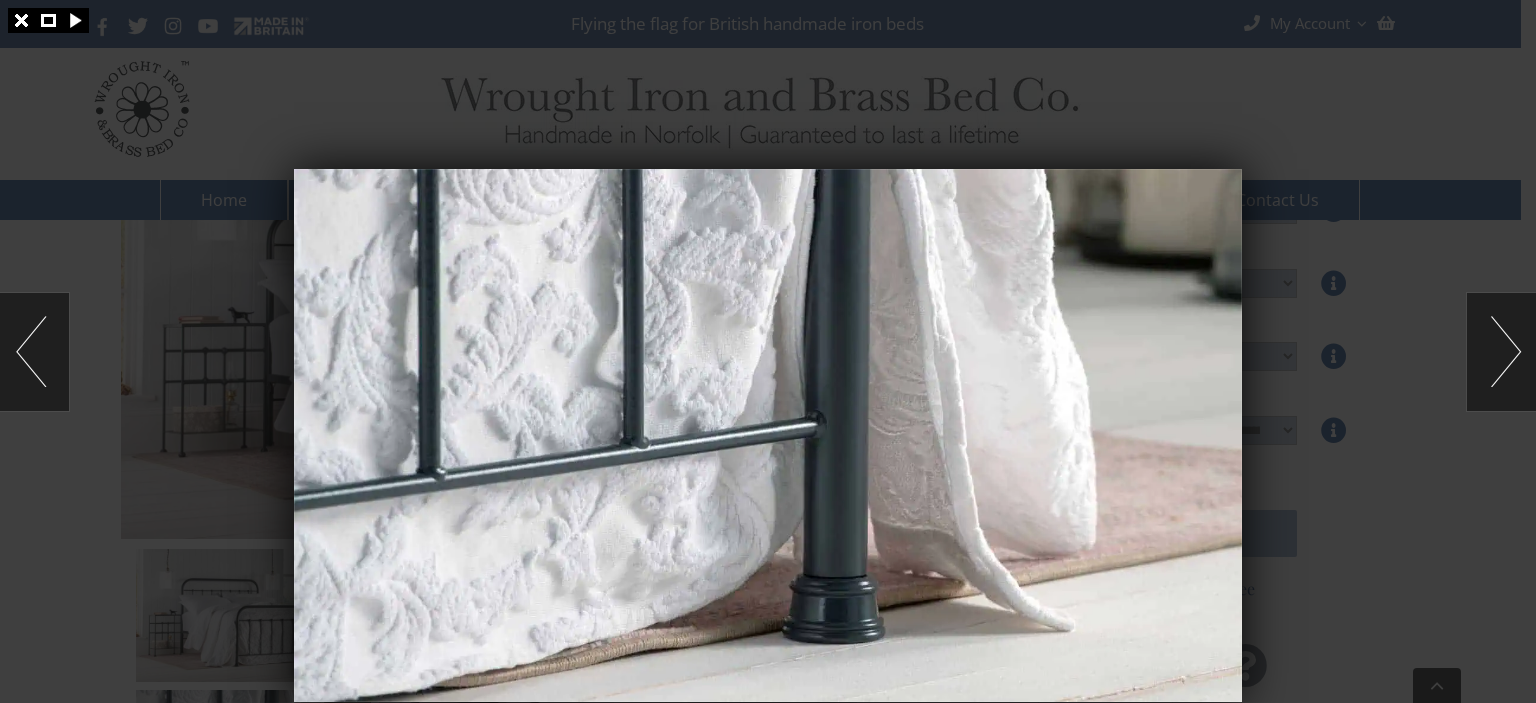 click at bounding box center [1501, 352] 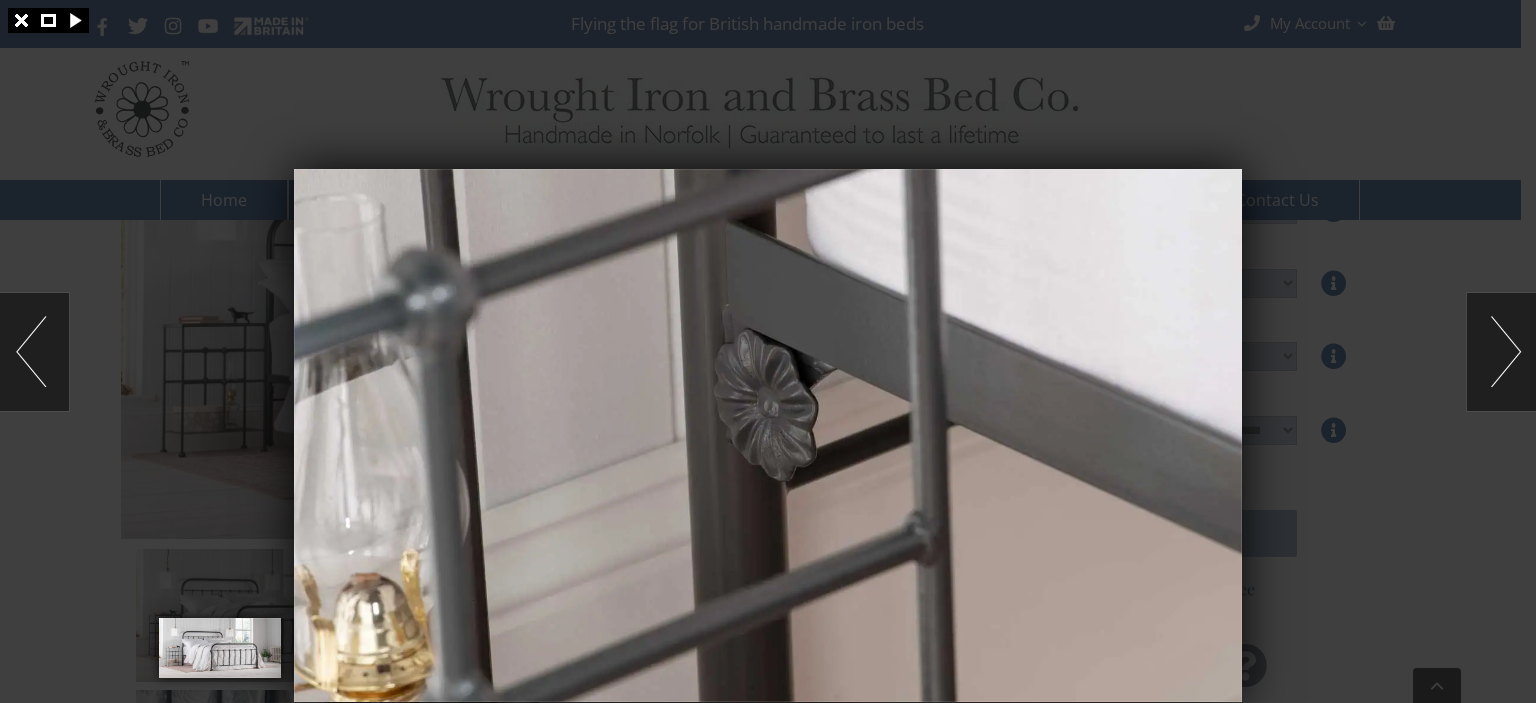click at bounding box center (1501, 352) 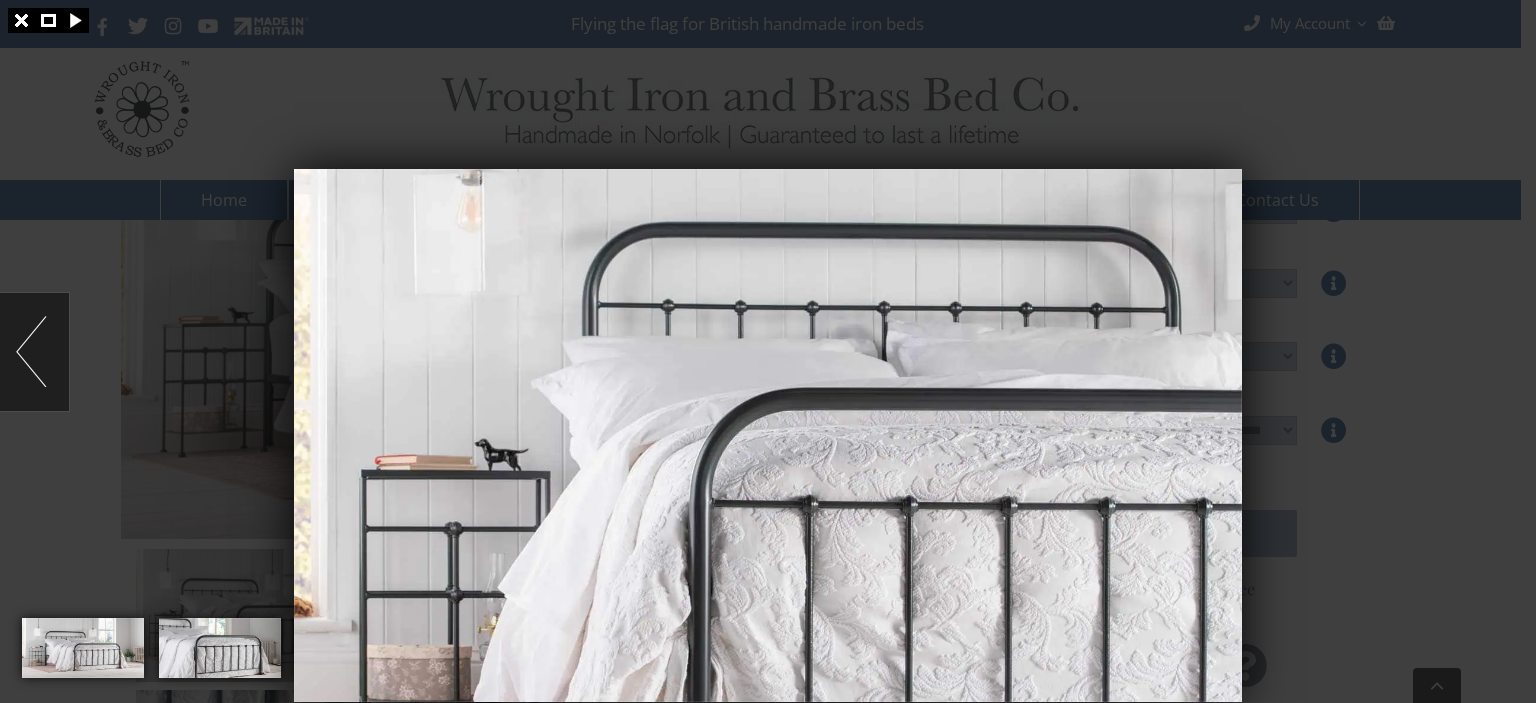 click at bounding box center [768, 351] 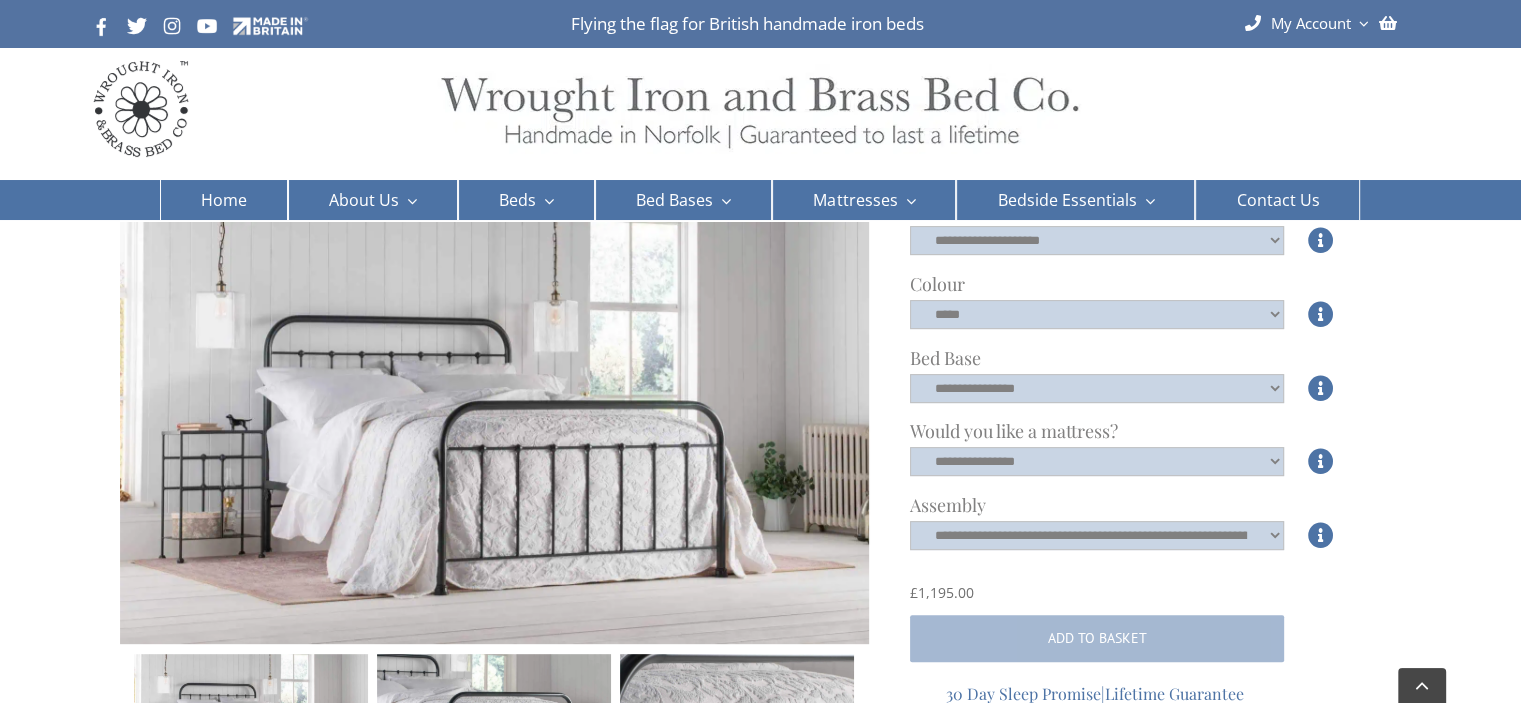 scroll, scrollTop: 700, scrollLeft: 0, axis: vertical 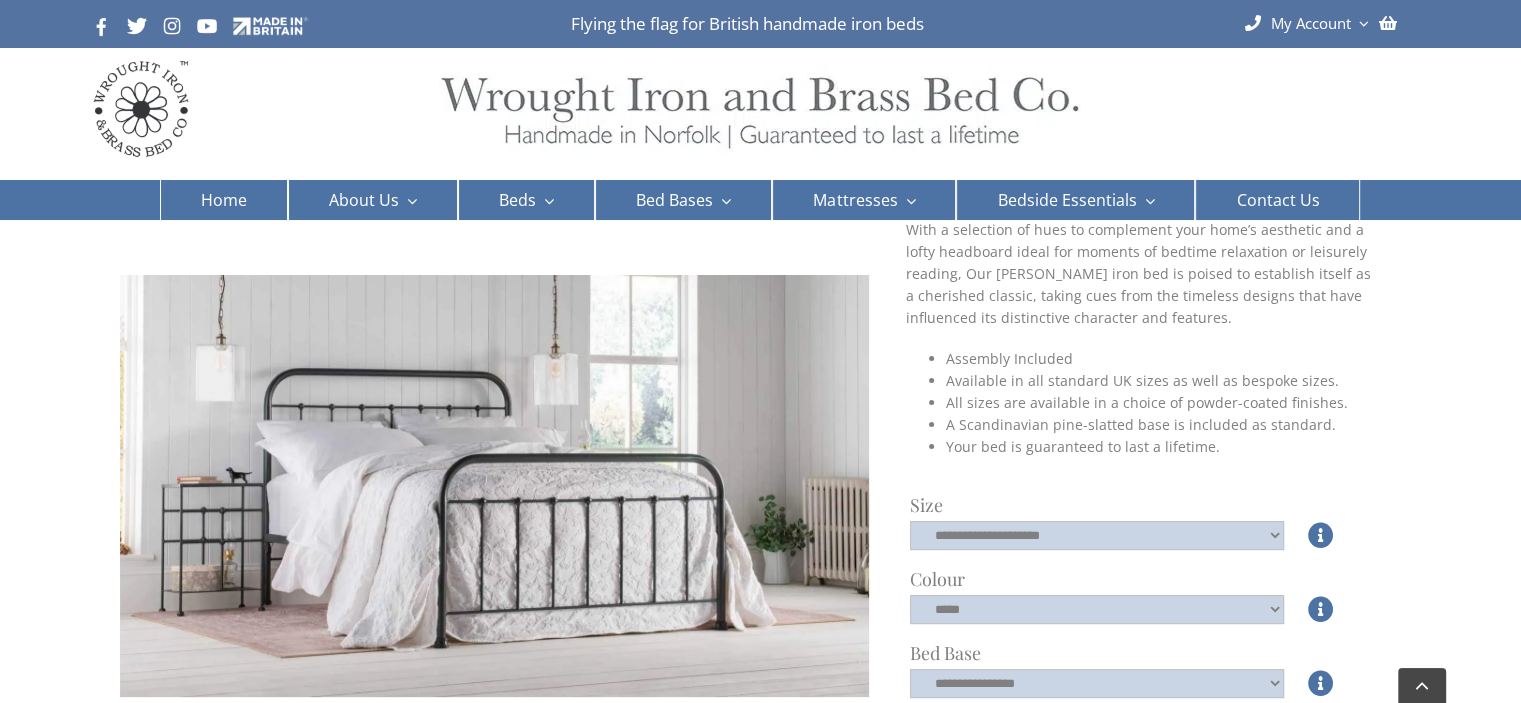 drag, startPoint x: 879, startPoint y: 377, endPoint x: 852, endPoint y: 363, distance: 30.413813 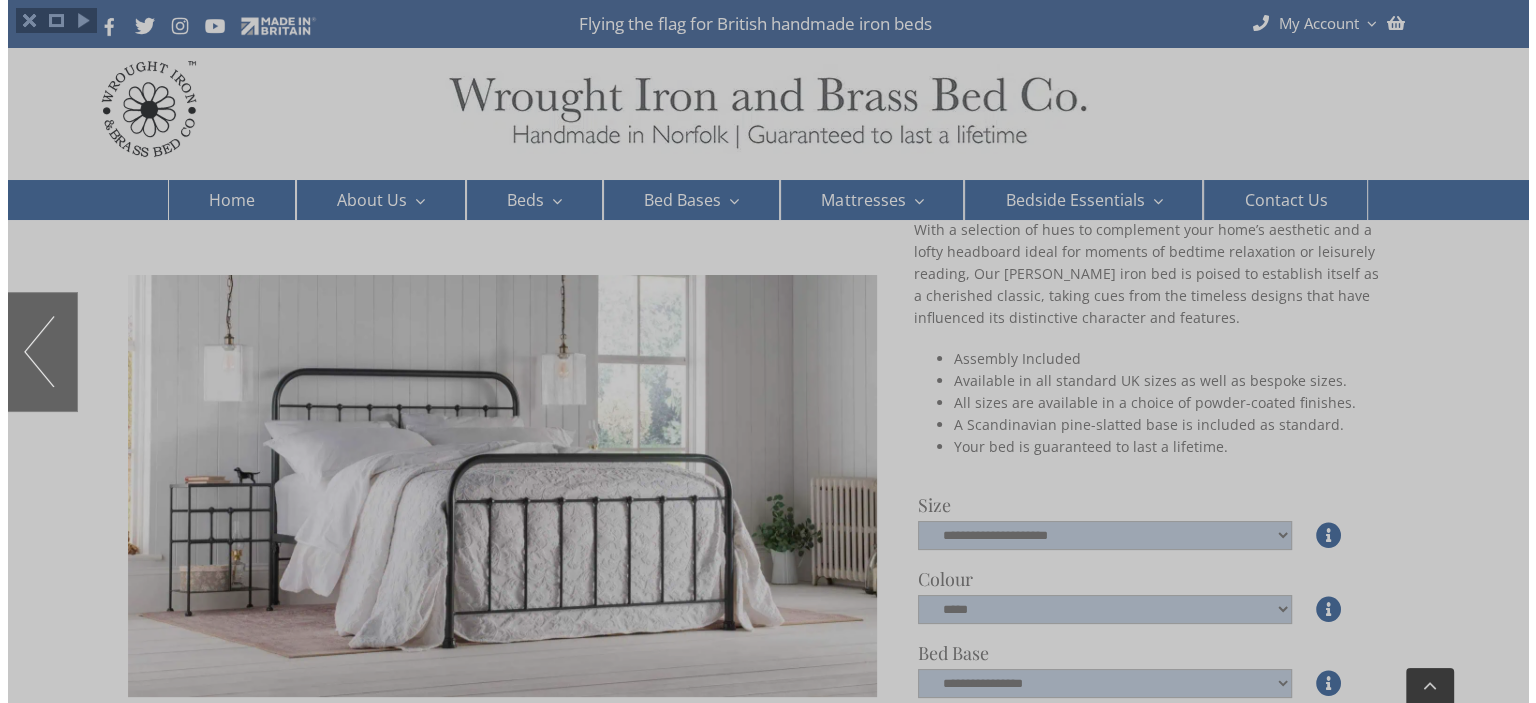 scroll, scrollTop: 800, scrollLeft: 0, axis: vertical 